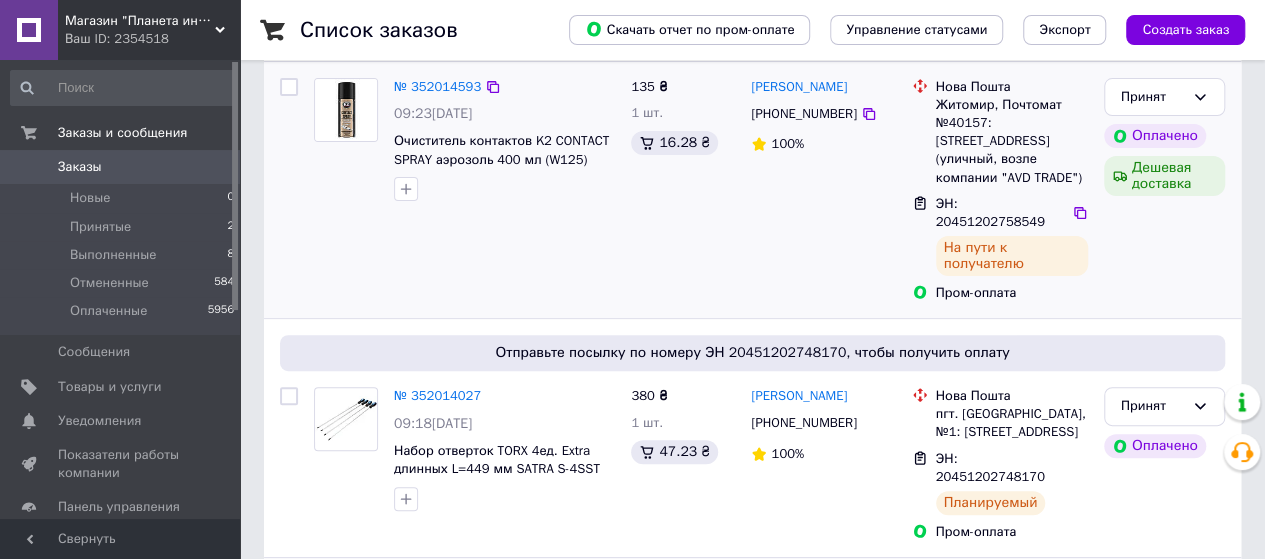 scroll, scrollTop: 200, scrollLeft: 0, axis: vertical 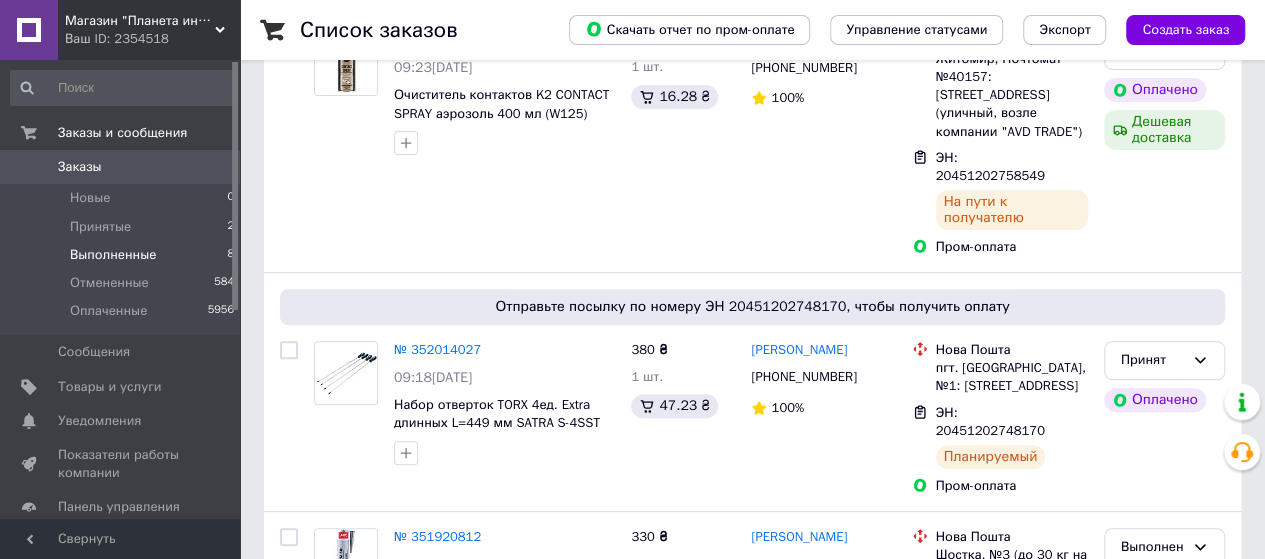 click on "Выполненные" at bounding box center [113, 255] 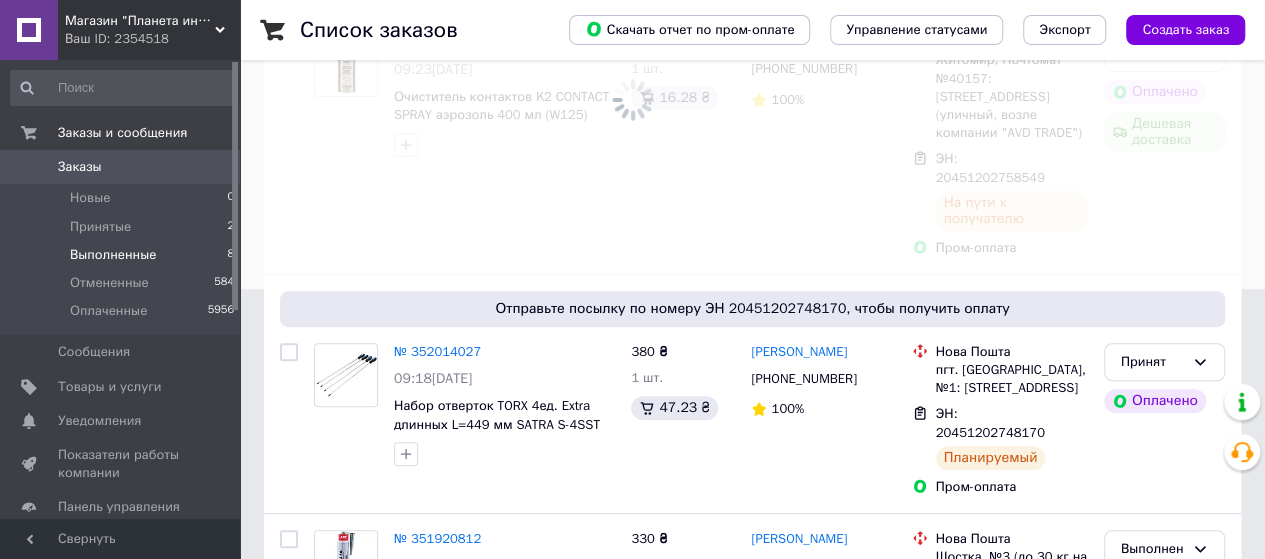 scroll, scrollTop: 0, scrollLeft: 0, axis: both 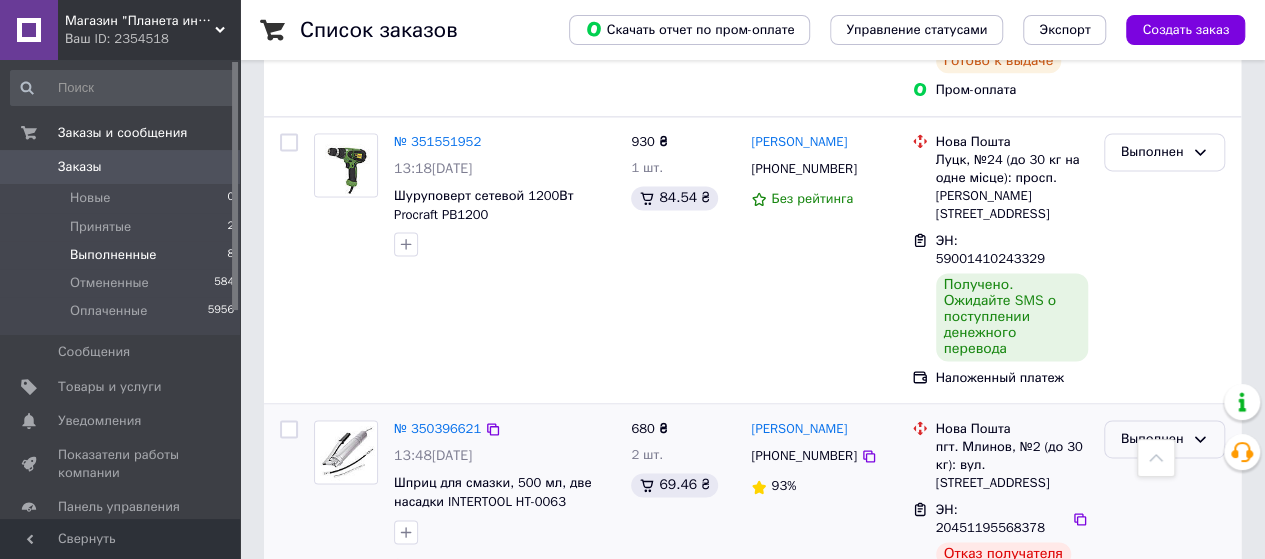click on "Выполнен" at bounding box center [1152, 439] 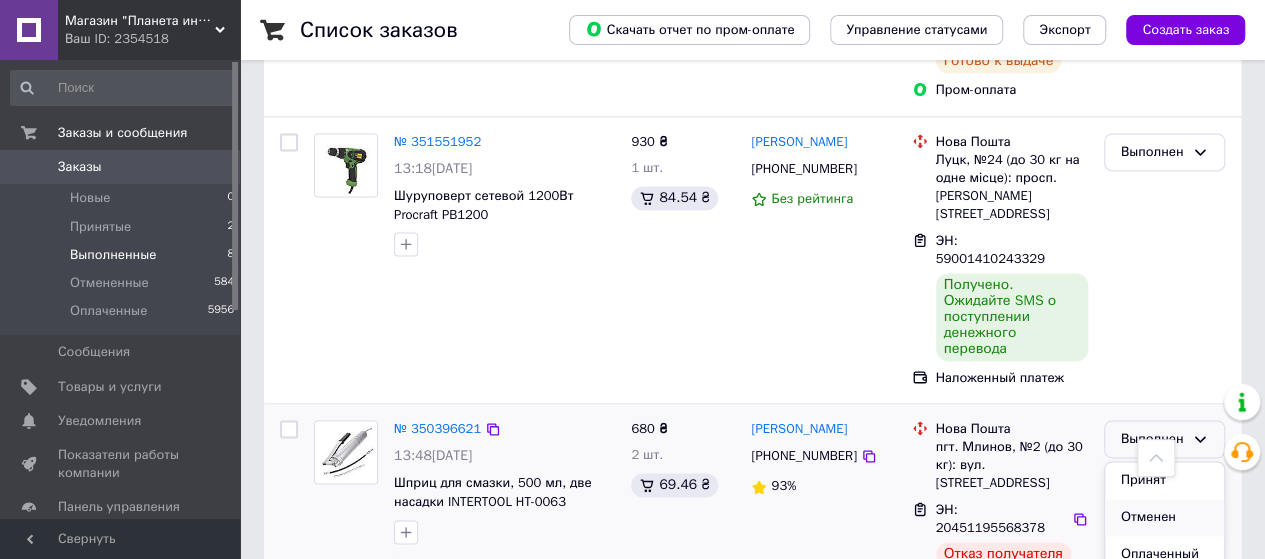 click on "Отменен" at bounding box center [1164, 517] 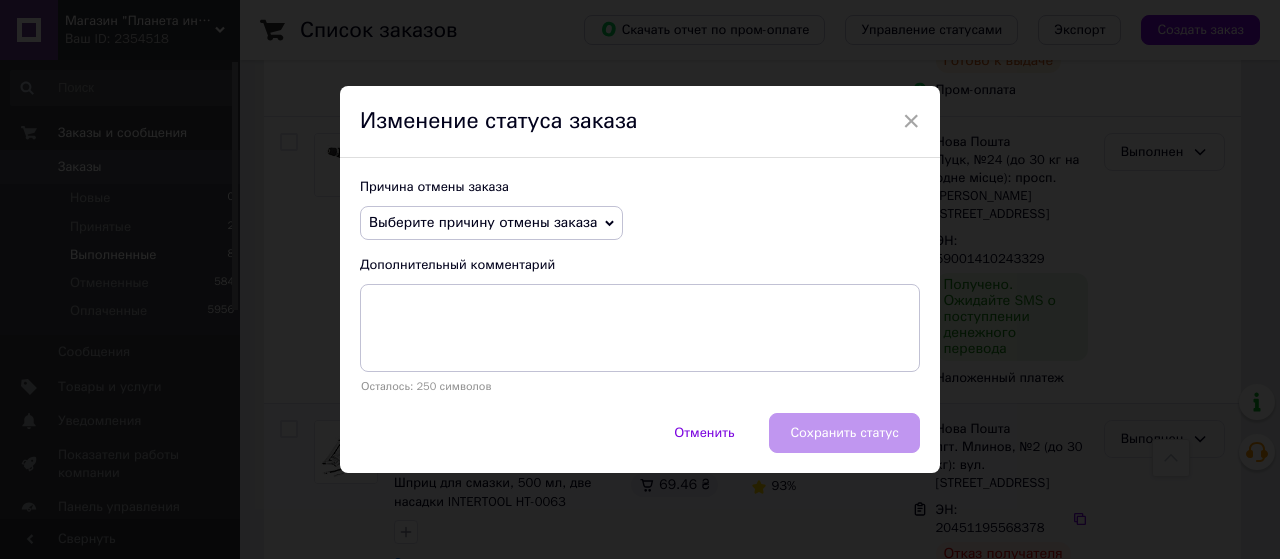 click 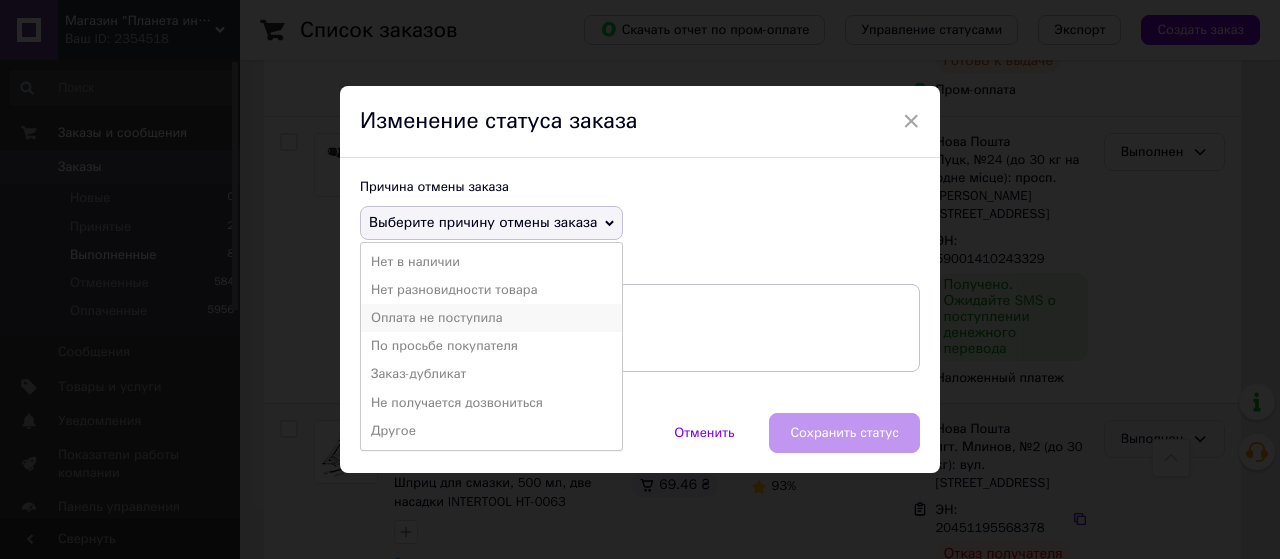 click on "Оплата не поступила" at bounding box center (491, 318) 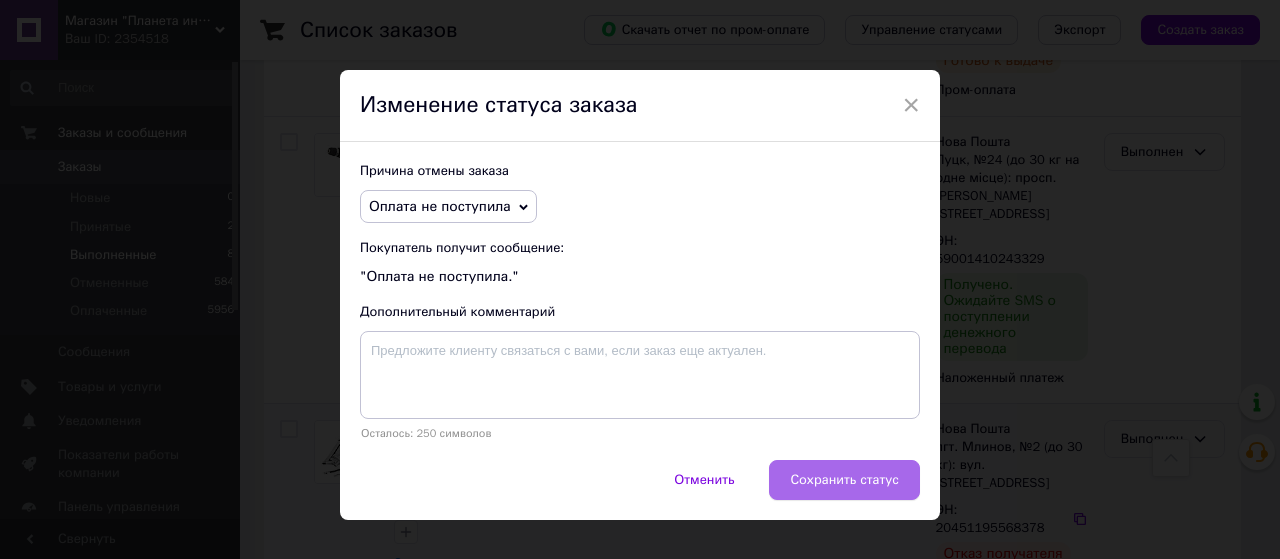 click on "Сохранить статус" at bounding box center [844, 480] 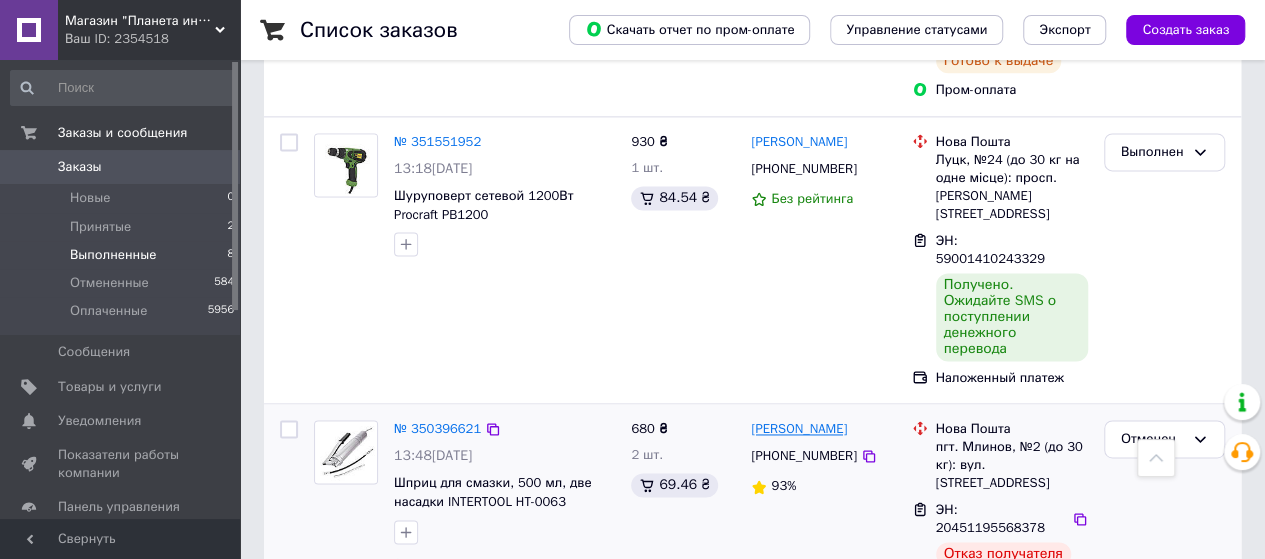 click on "[PERSON_NAME]" at bounding box center [799, 429] 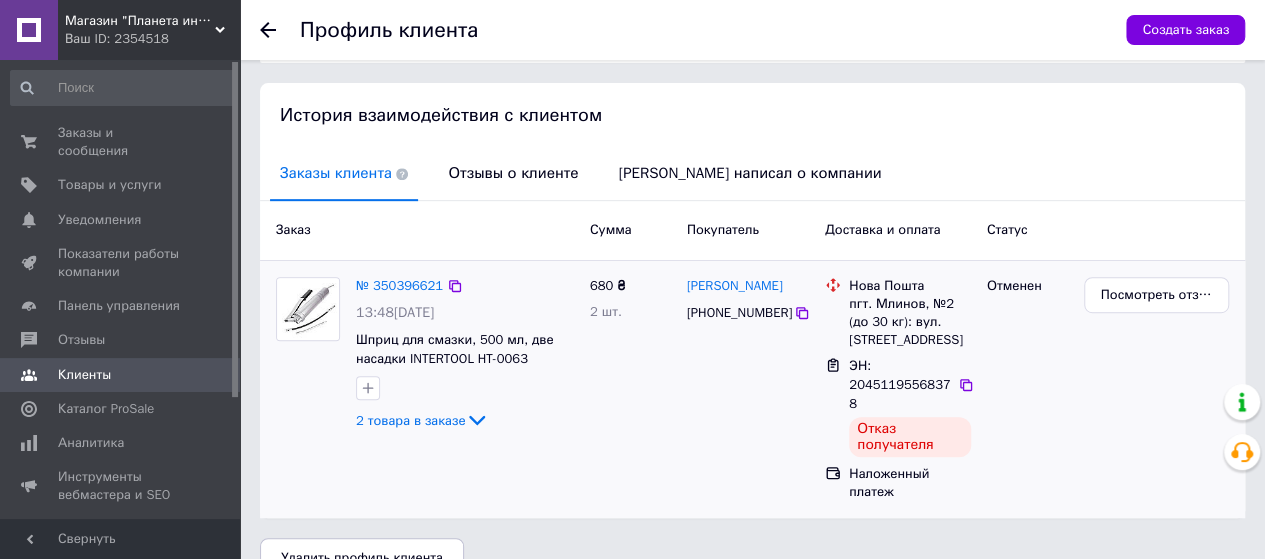 scroll, scrollTop: 380, scrollLeft: 0, axis: vertical 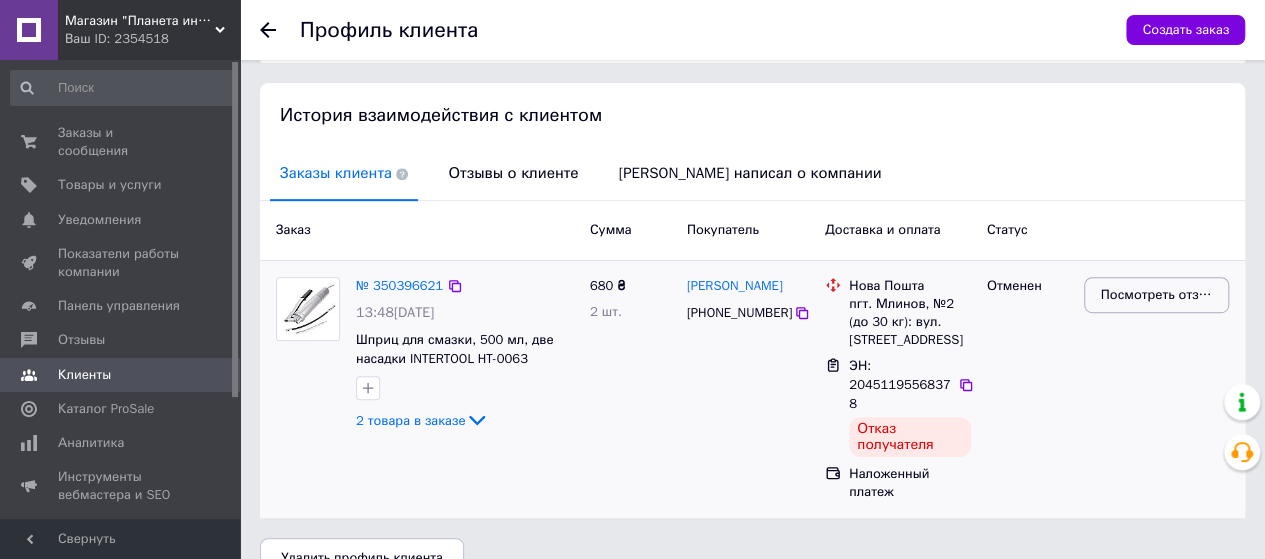 click on "Посмотреть отзыв" at bounding box center [1156, 295] 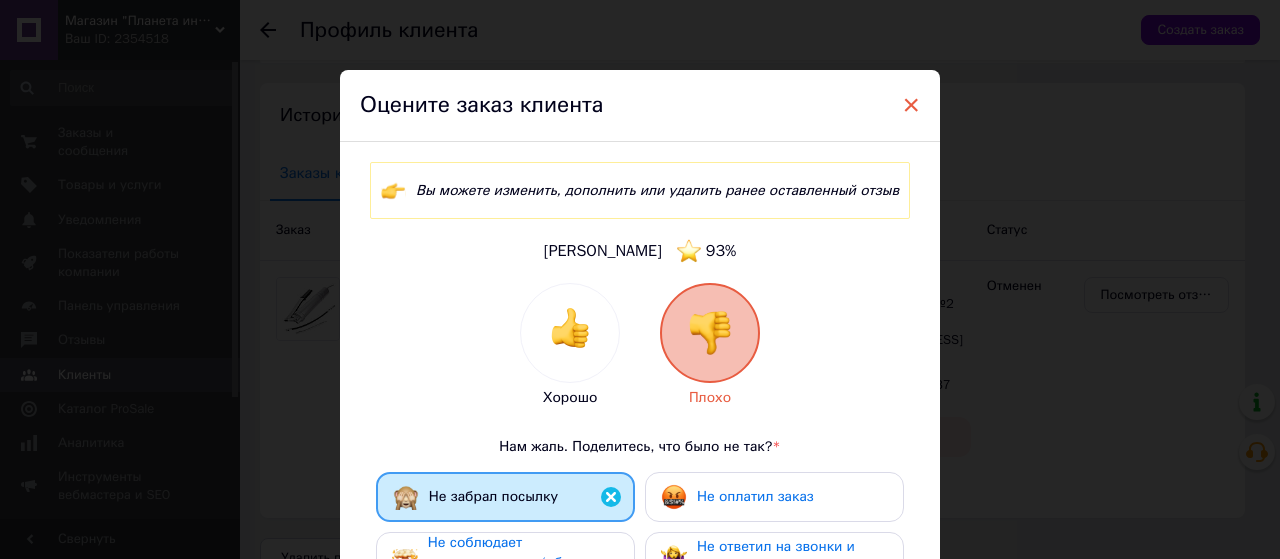 click on "×" at bounding box center [911, 105] 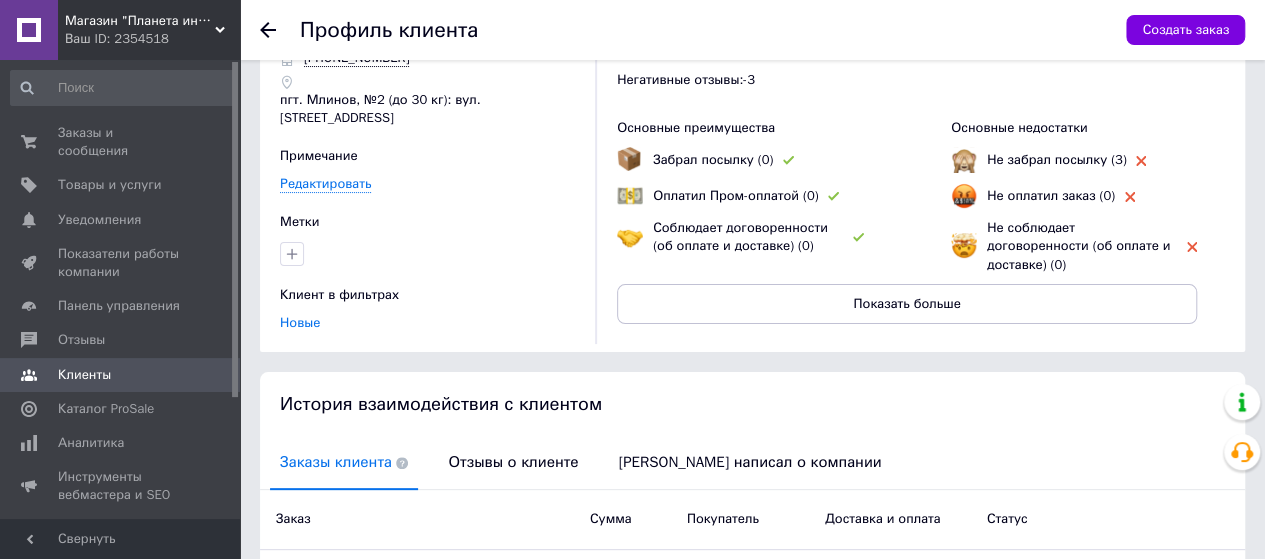 scroll, scrollTop: 0, scrollLeft: 0, axis: both 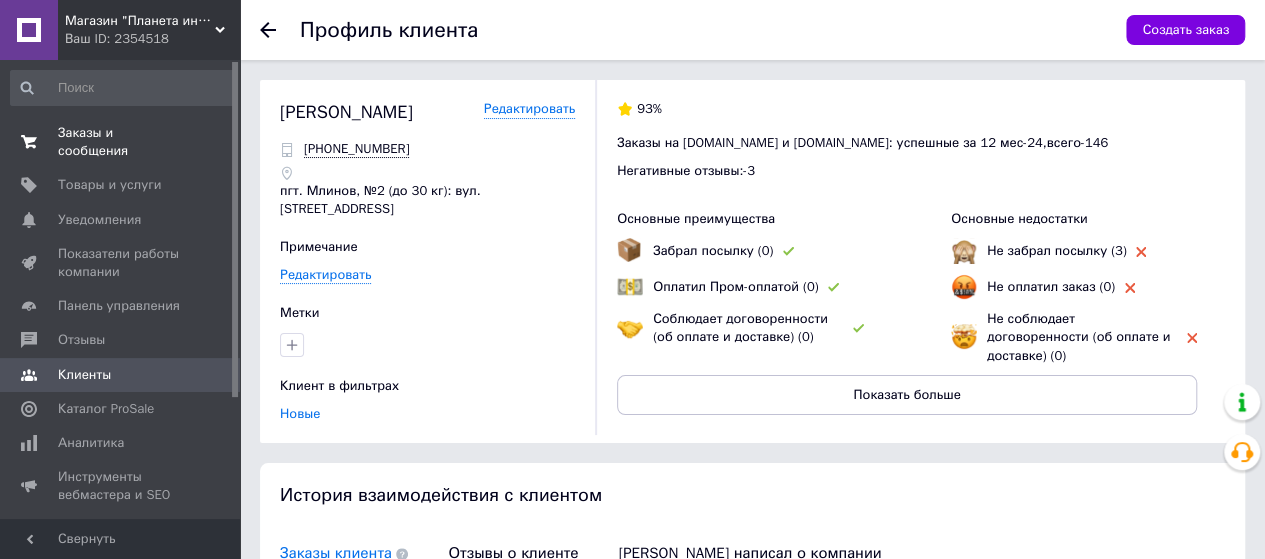 click on "Заказы и сообщения" at bounding box center [121, 142] 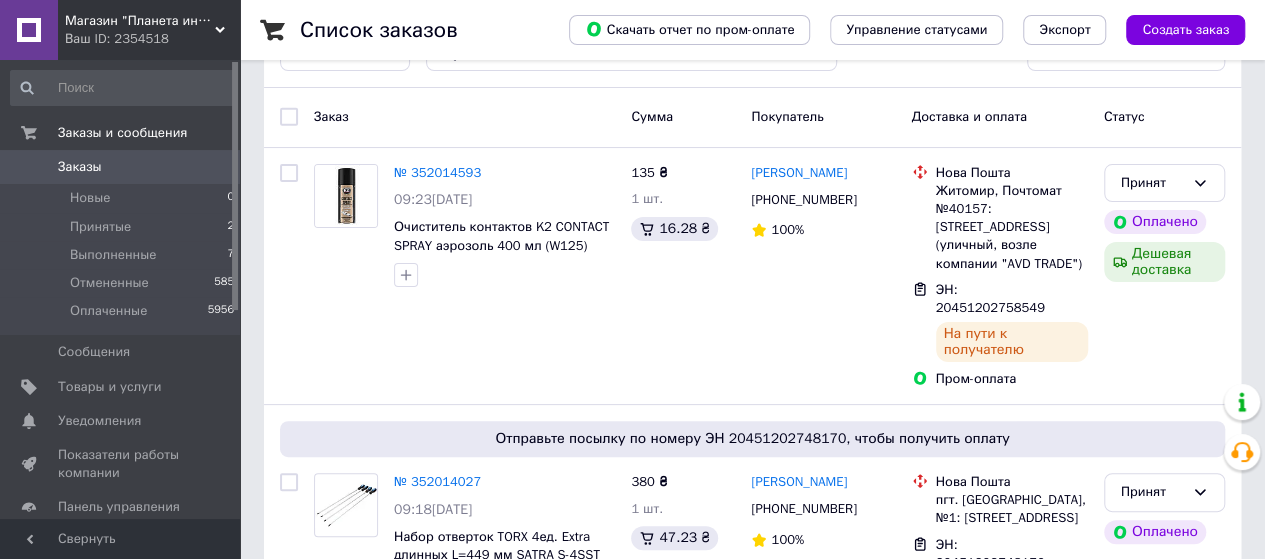 scroll, scrollTop: 100, scrollLeft: 0, axis: vertical 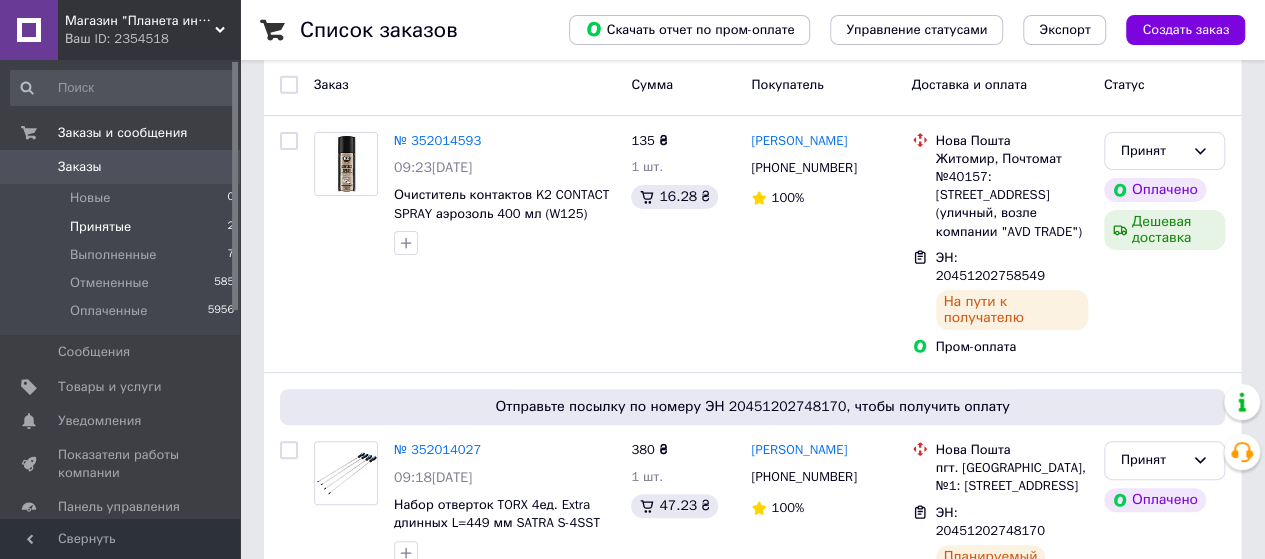 click on "Принятые 2" at bounding box center (123, 227) 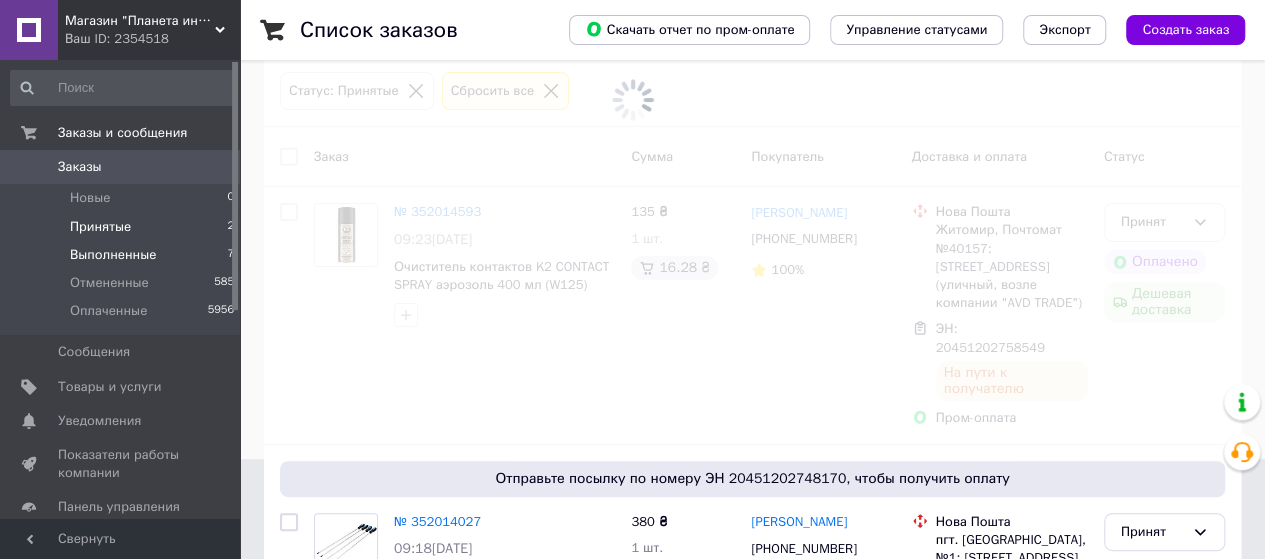 click on "Выполненные" at bounding box center (113, 255) 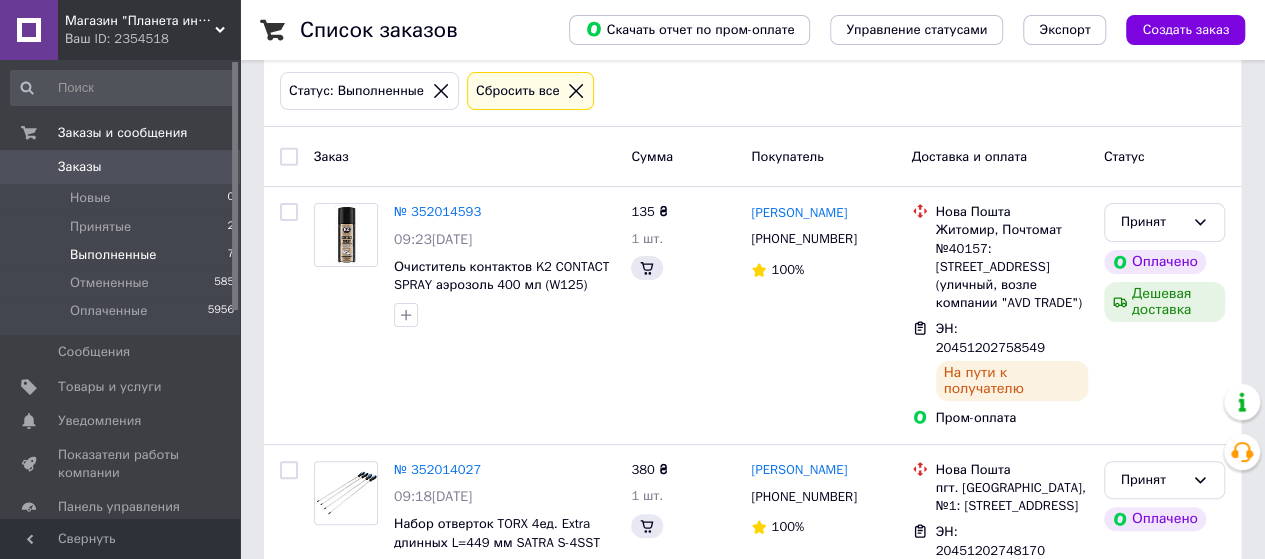 scroll, scrollTop: 0, scrollLeft: 0, axis: both 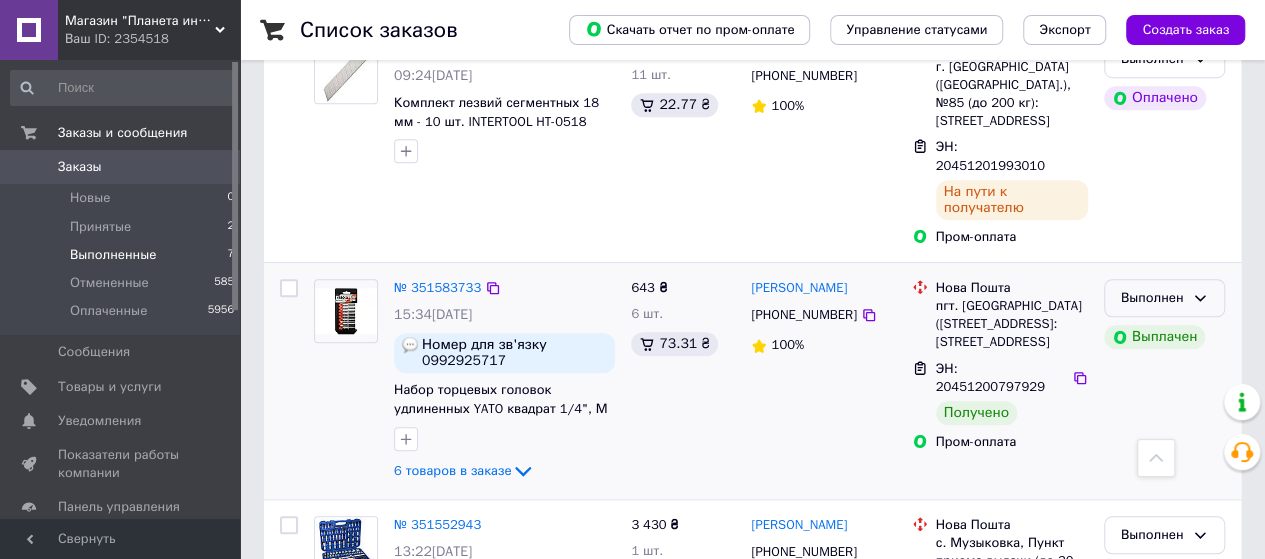 click on "Выполнен" at bounding box center [1164, 298] 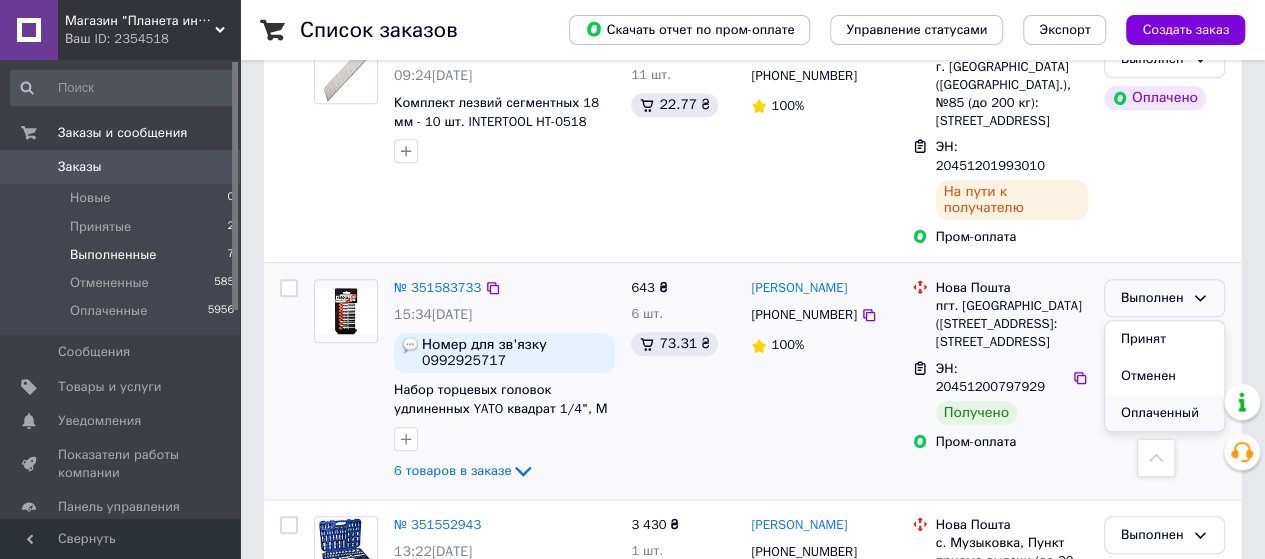 click on "Оплаченный" at bounding box center (1164, 413) 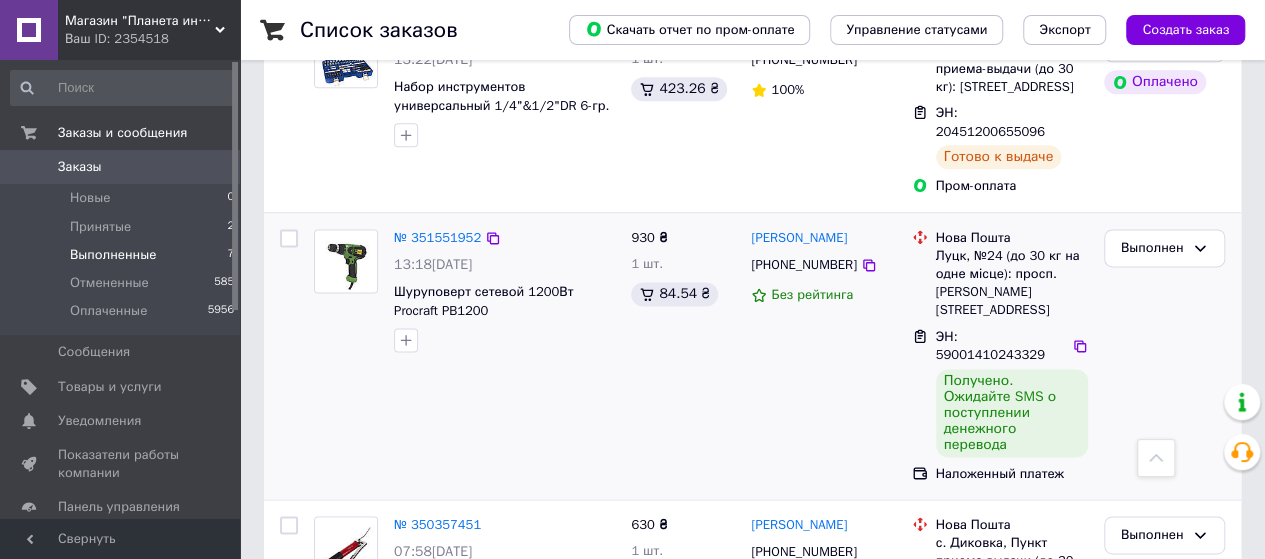 scroll, scrollTop: 1224, scrollLeft: 0, axis: vertical 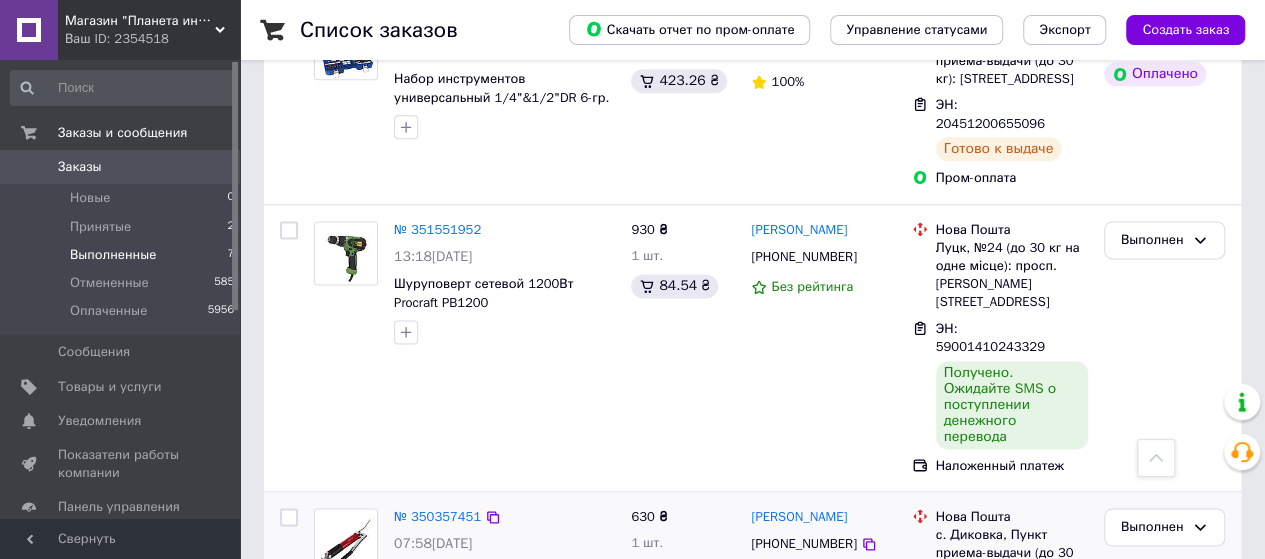 click 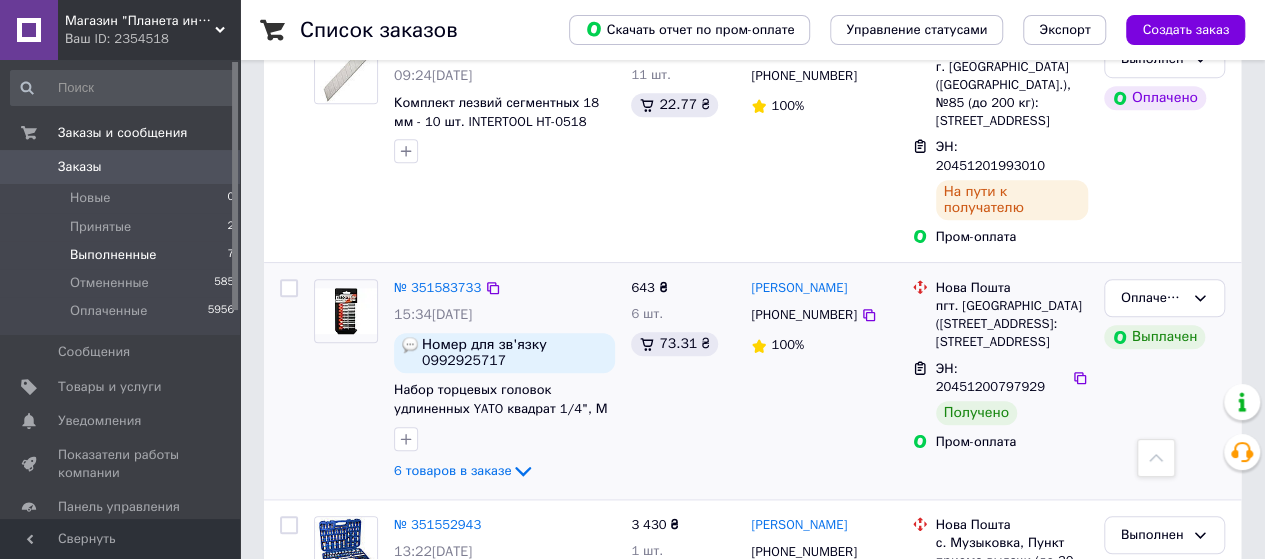 scroll, scrollTop: 424, scrollLeft: 0, axis: vertical 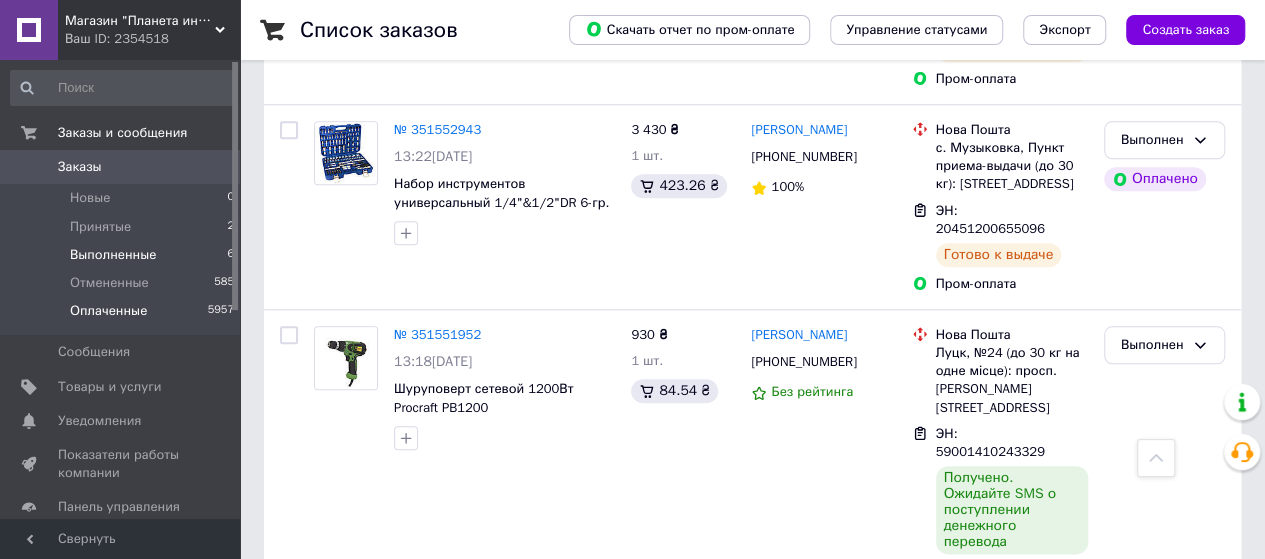 click on "Оплаченные" at bounding box center (108, 311) 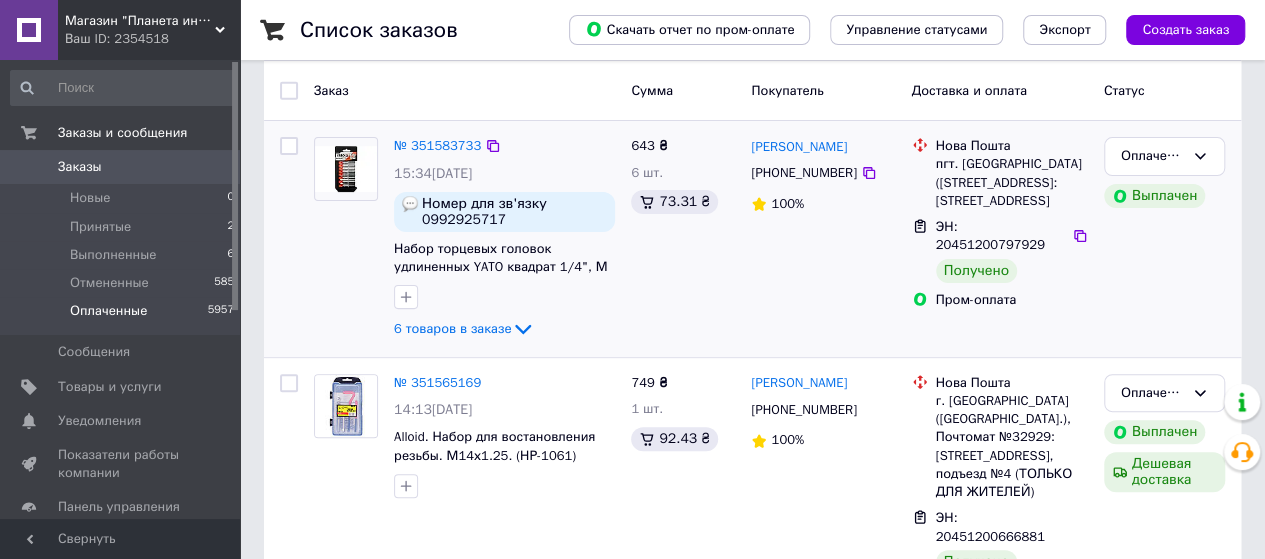 scroll, scrollTop: 200, scrollLeft: 0, axis: vertical 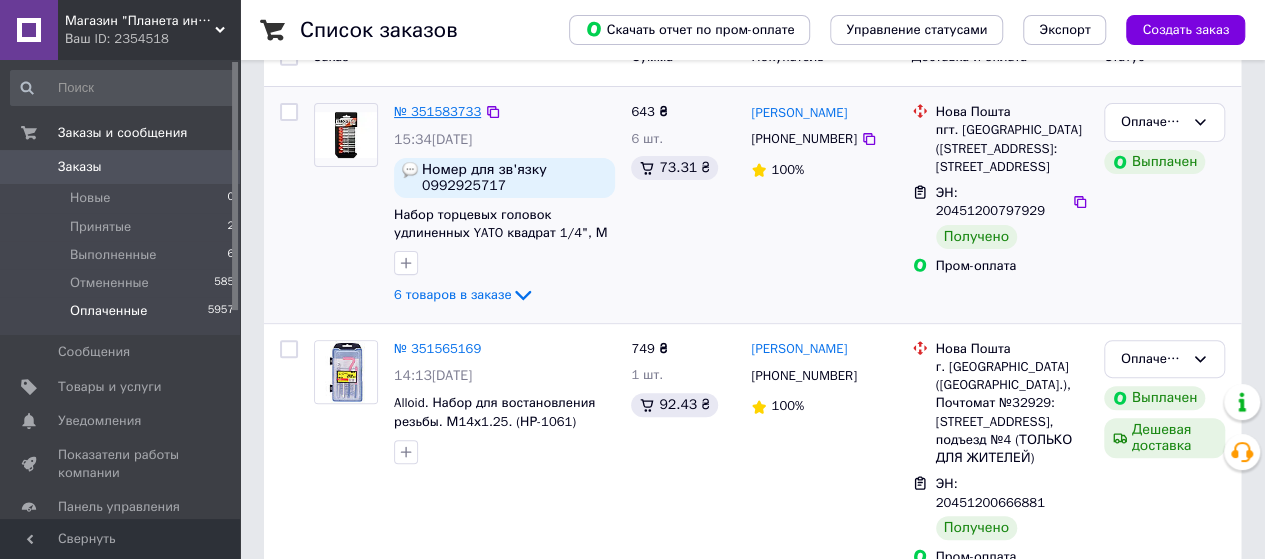 click on "№ 351583733" at bounding box center [437, 111] 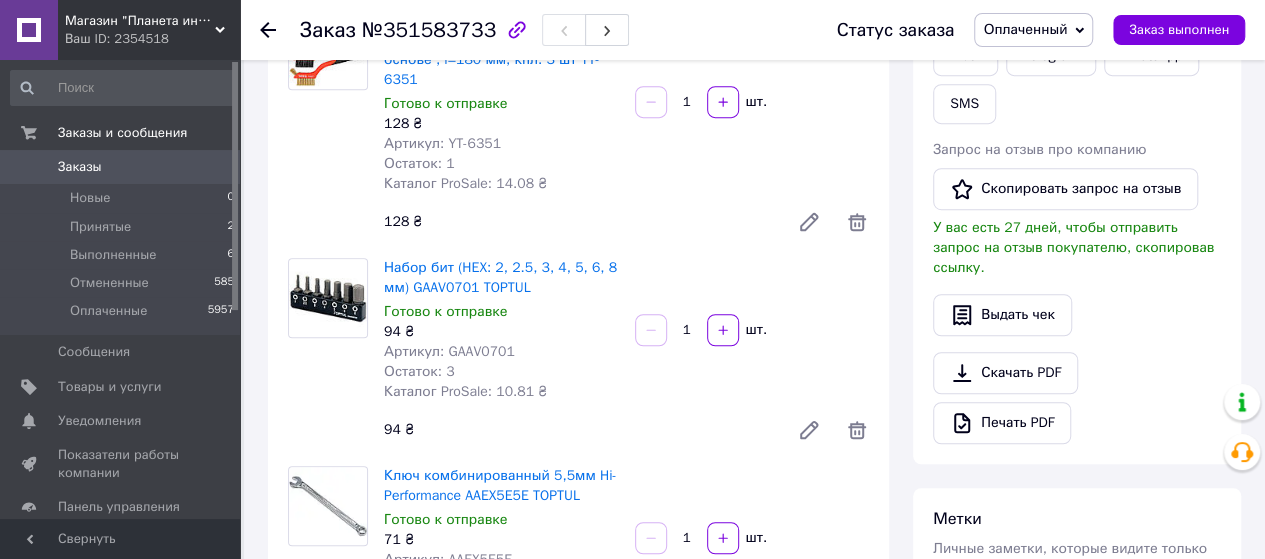 scroll, scrollTop: 700, scrollLeft: 0, axis: vertical 